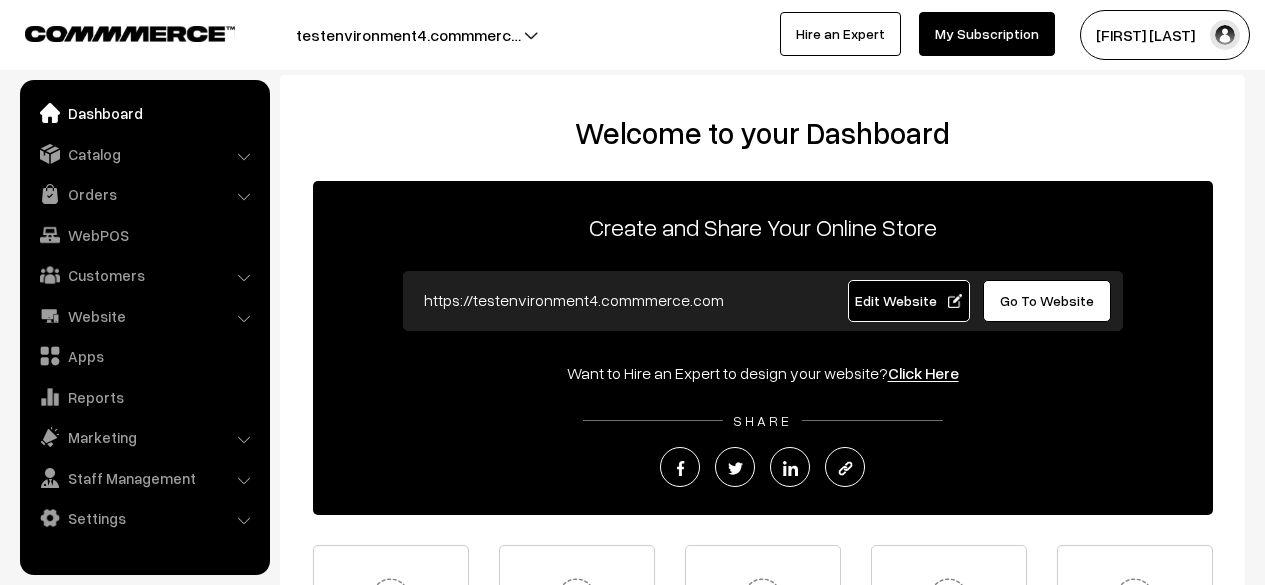 scroll, scrollTop: 0, scrollLeft: 0, axis: both 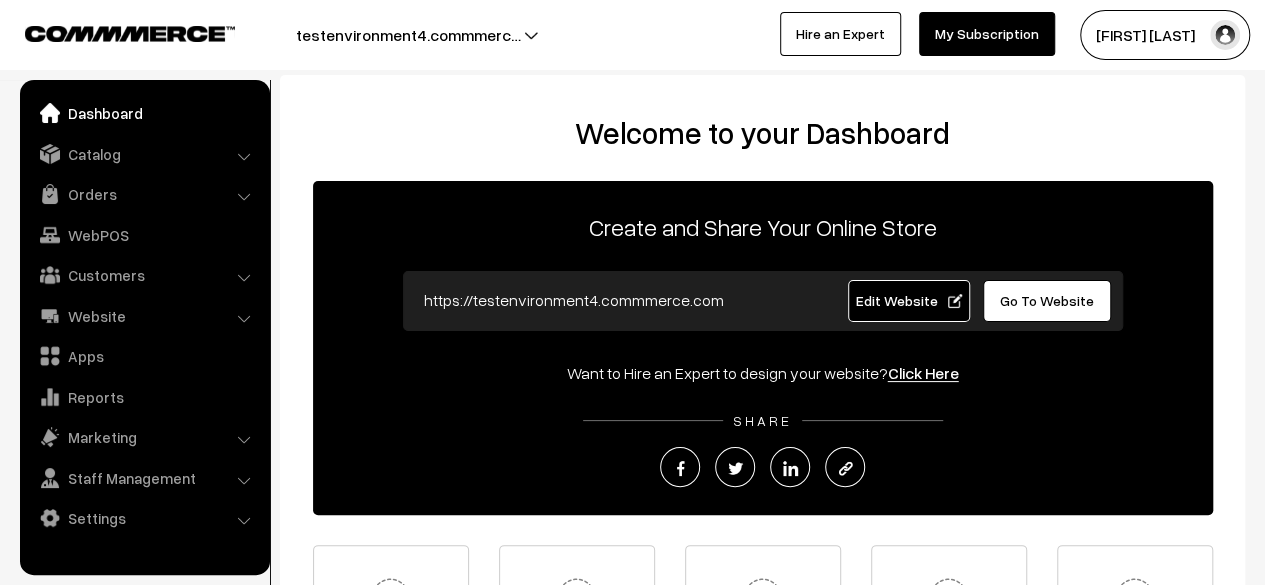 click on "Edit Website" at bounding box center [908, 300] 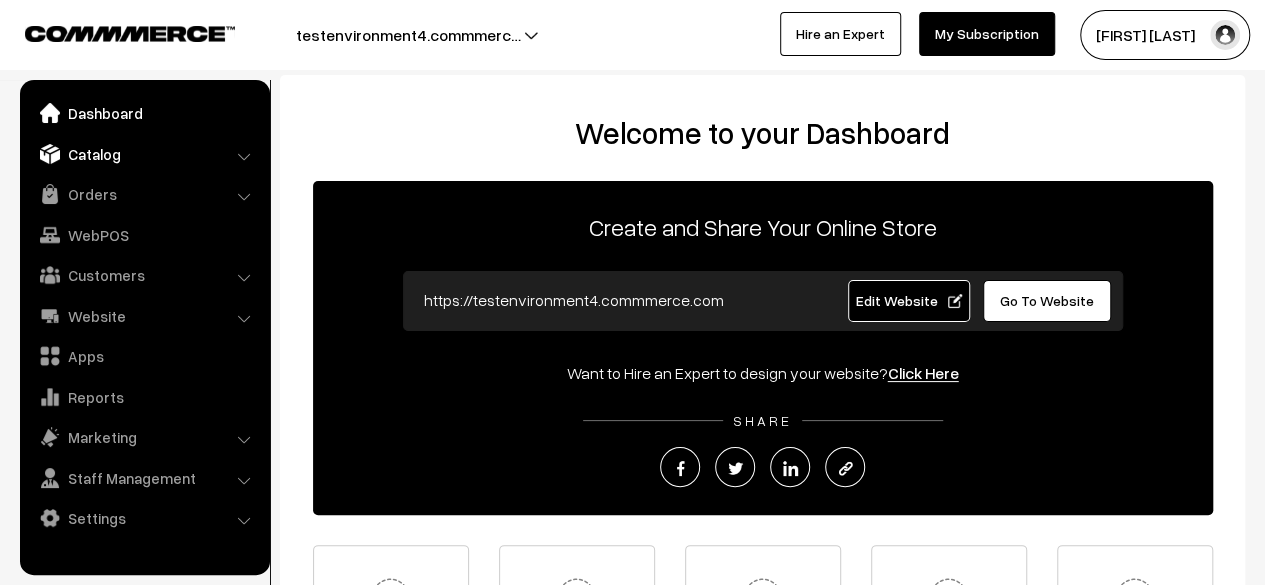 click on "Catalog" at bounding box center (144, 154) 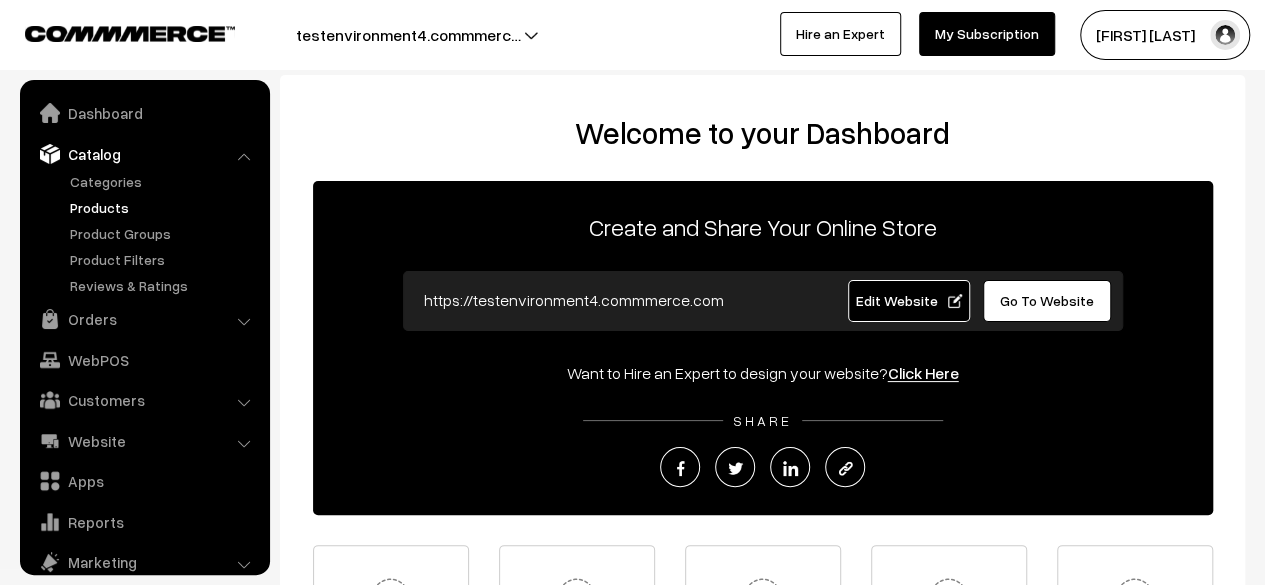 click on "Products" at bounding box center (164, 207) 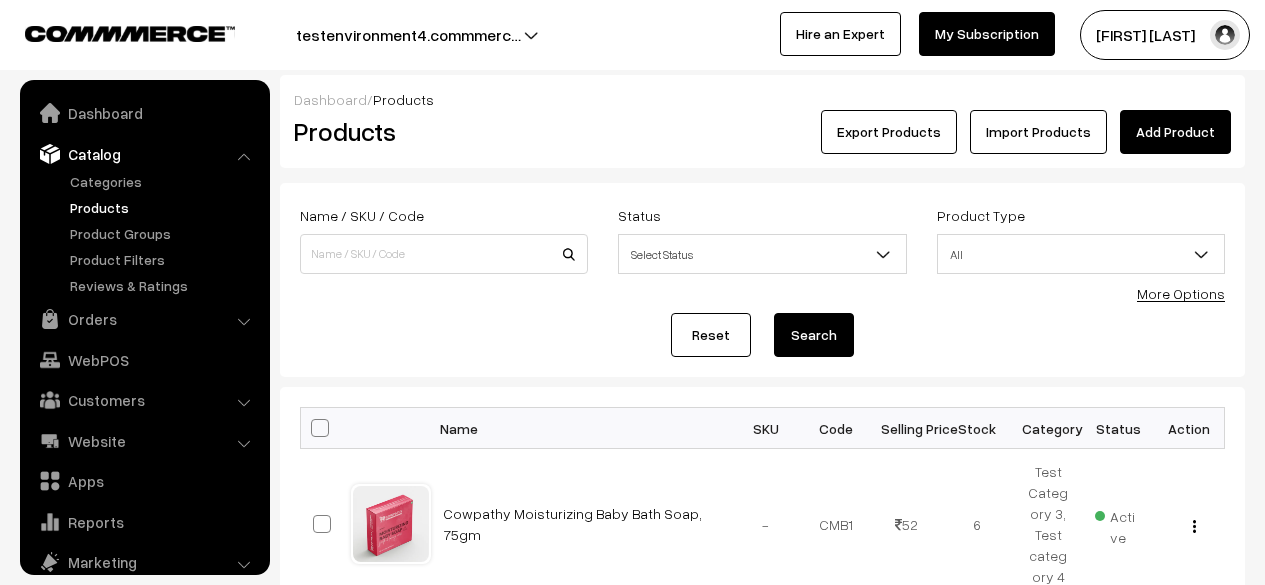 scroll, scrollTop: 1688, scrollLeft: 0, axis: vertical 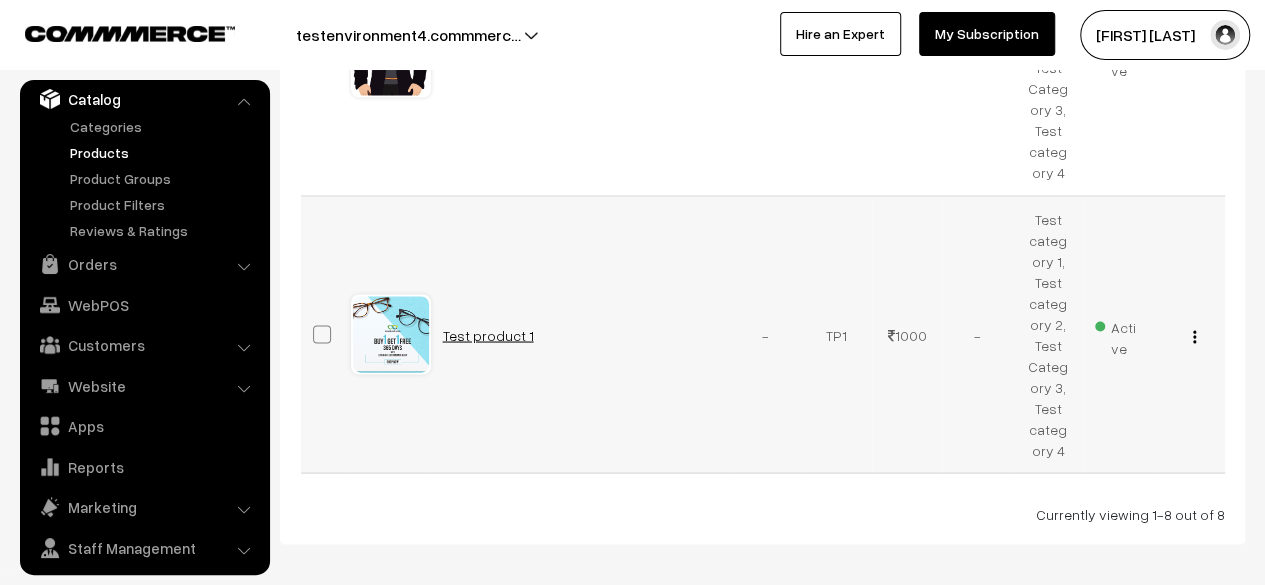 click on "Test product 1" at bounding box center (488, 334) 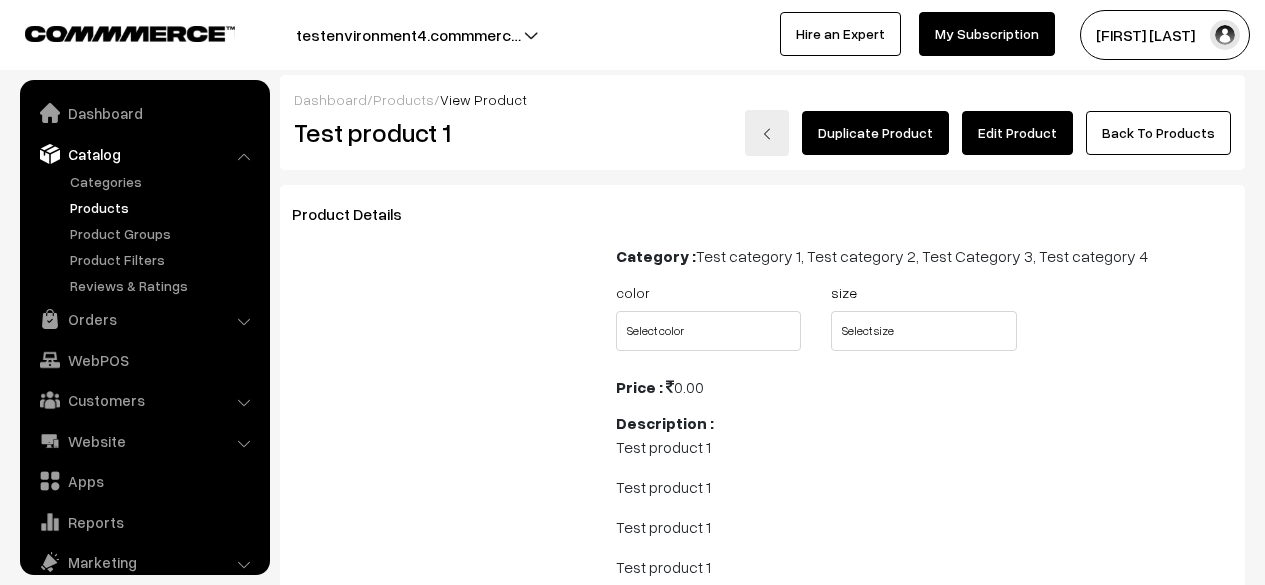 scroll, scrollTop: 0, scrollLeft: 0, axis: both 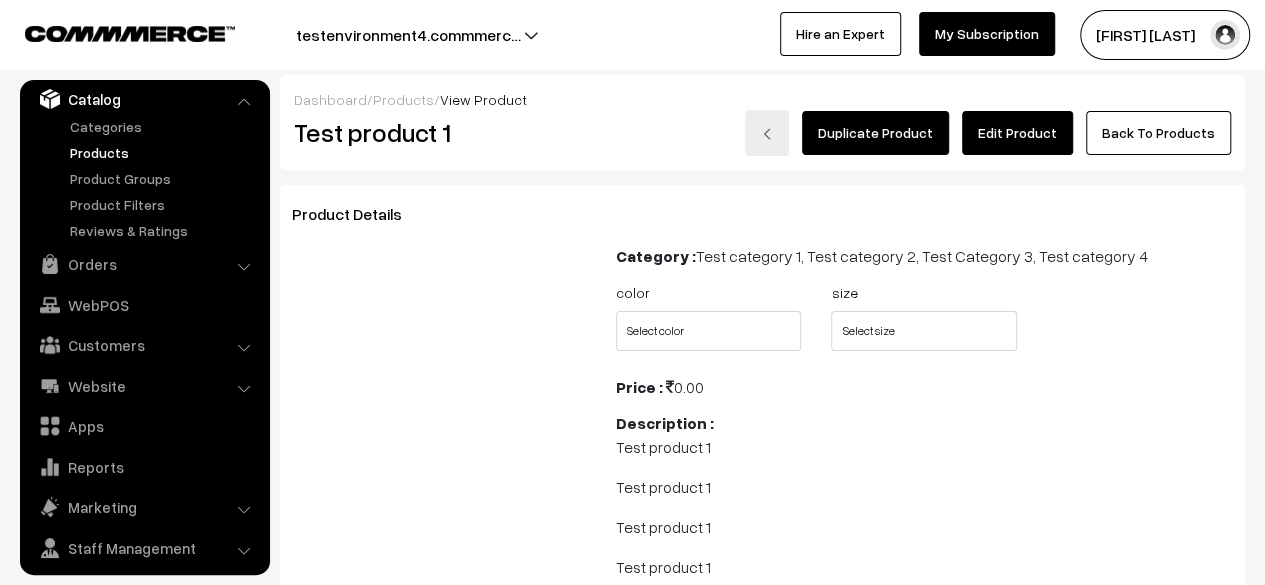 click on "Duplicate Product" at bounding box center [875, 133] 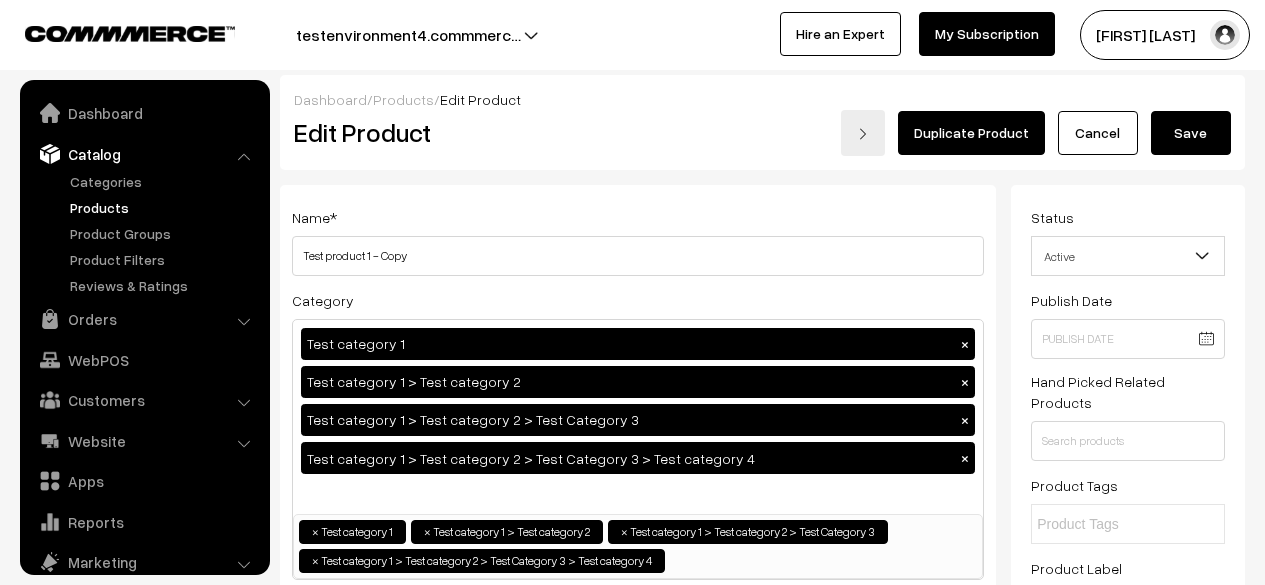 scroll, scrollTop: 0, scrollLeft: 0, axis: both 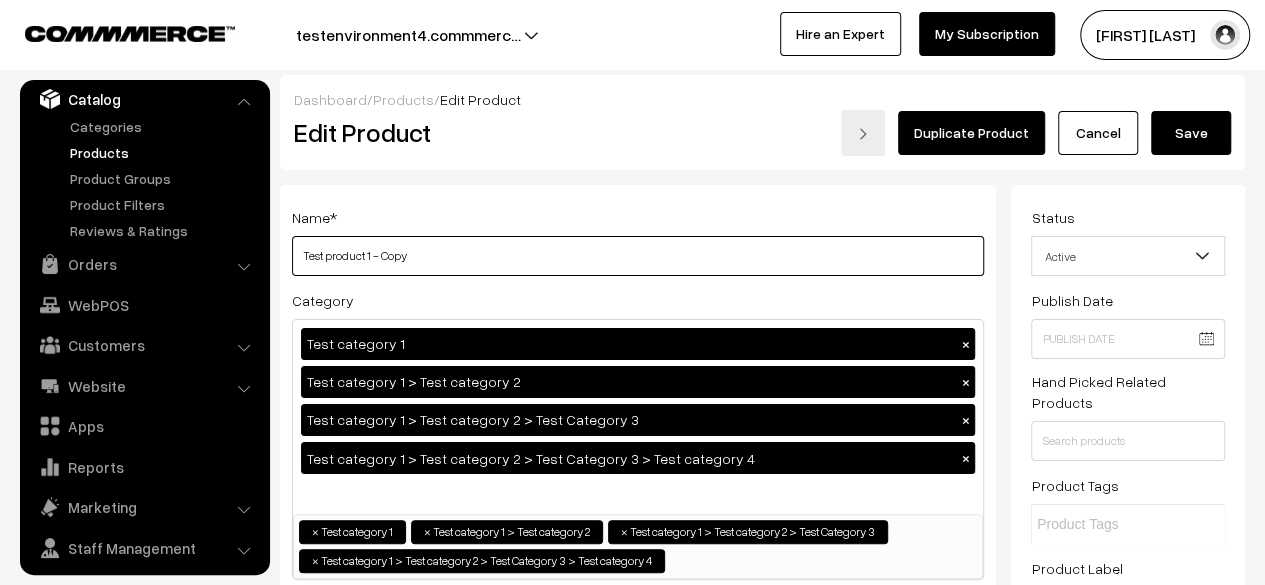 click on "Test product 1 - Copy" at bounding box center [638, 256] 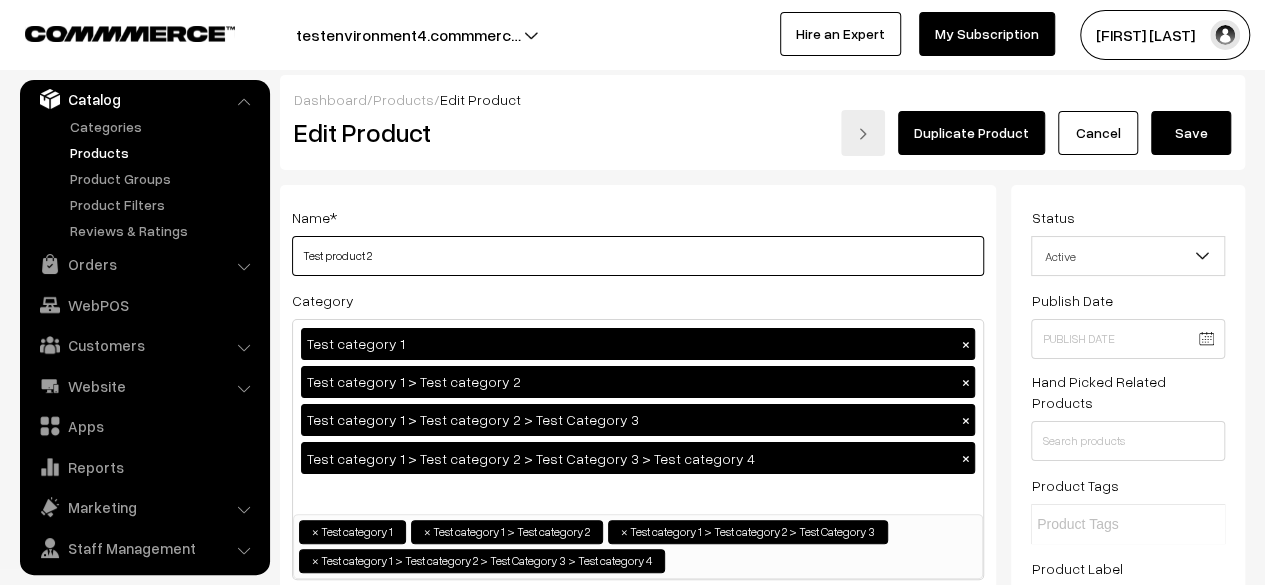 type on "Test product 2" 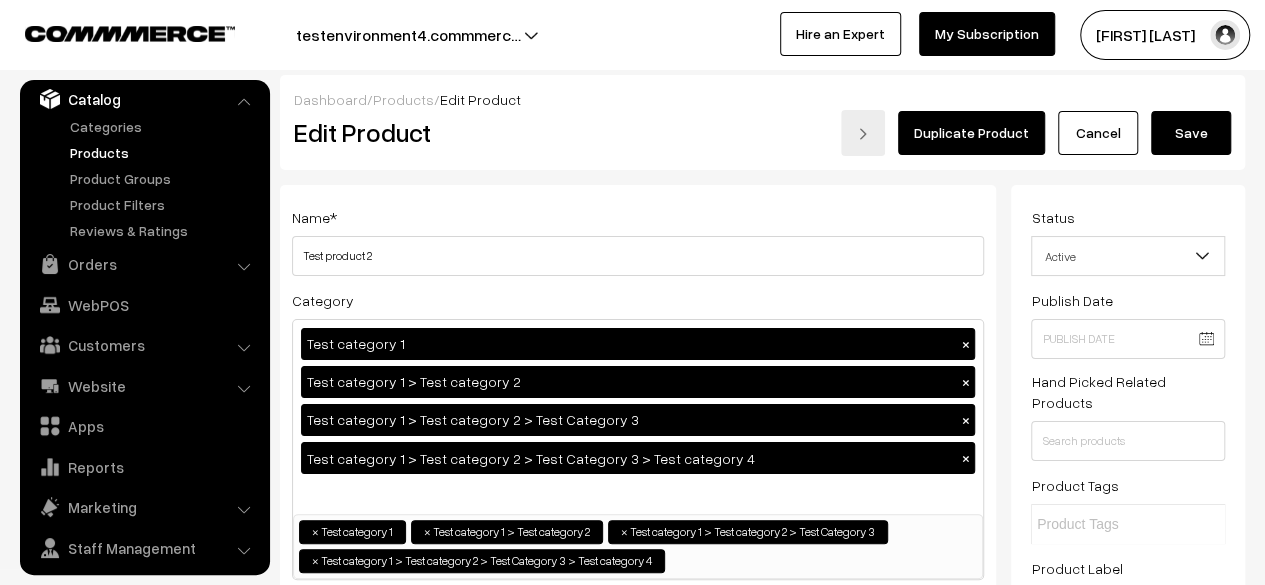 click on "Save" at bounding box center (1191, 133) 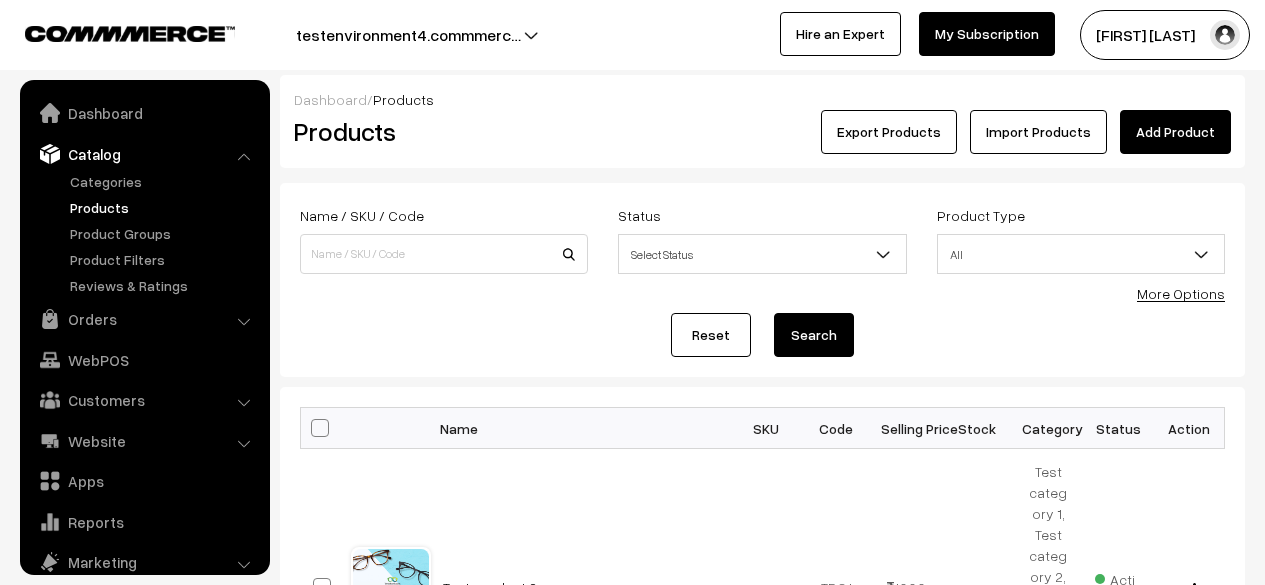scroll, scrollTop: 0, scrollLeft: 0, axis: both 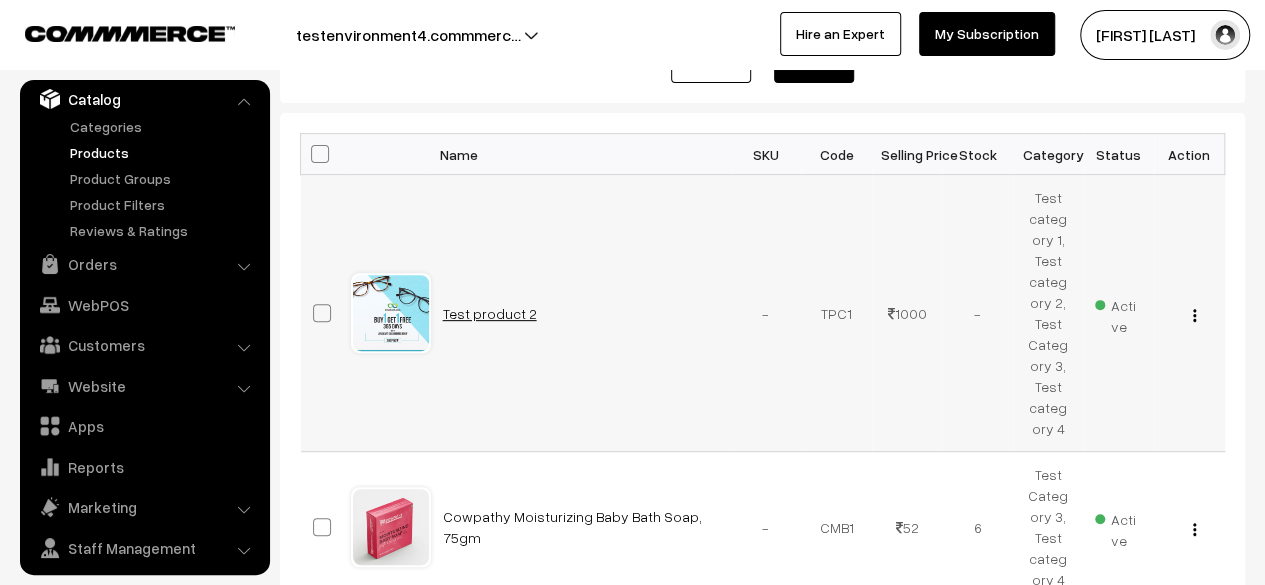 click on "Test product 2" at bounding box center (490, 313) 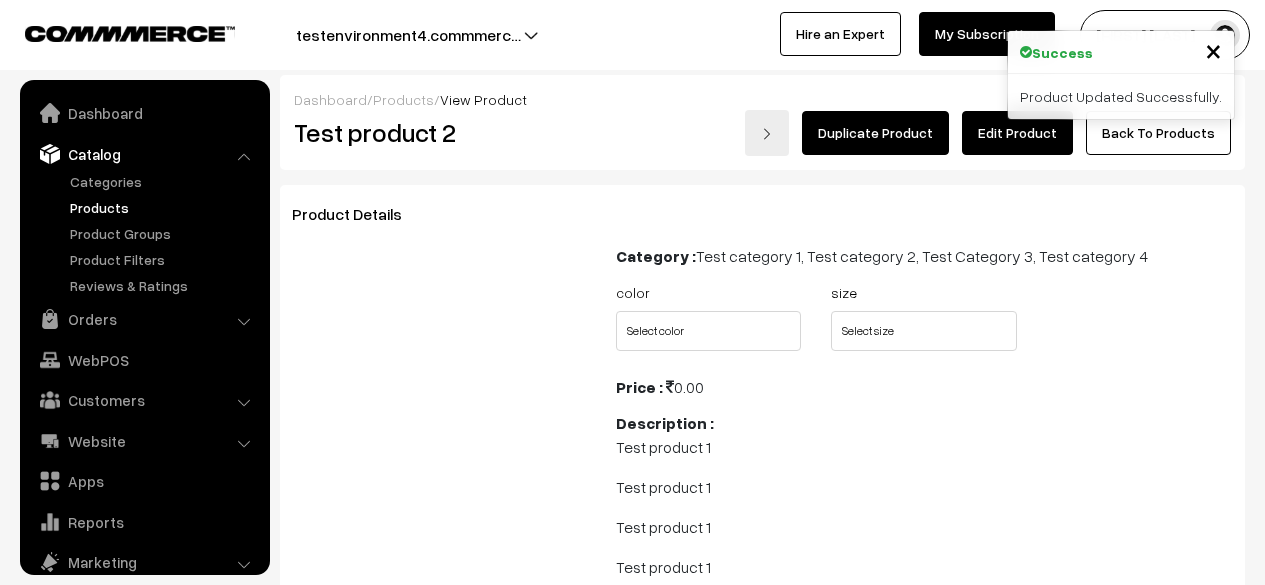 scroll, scrollTop: 0, scrollLeft: 0, axis: both 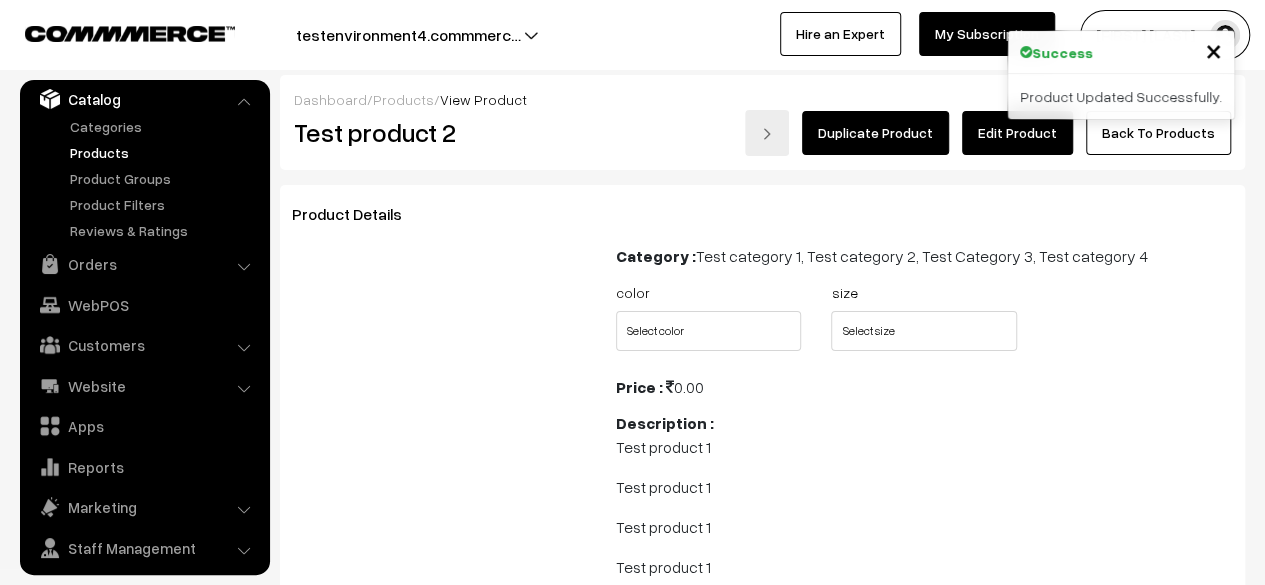 click on "Duplicate Product" at bounding box center [875, 133] 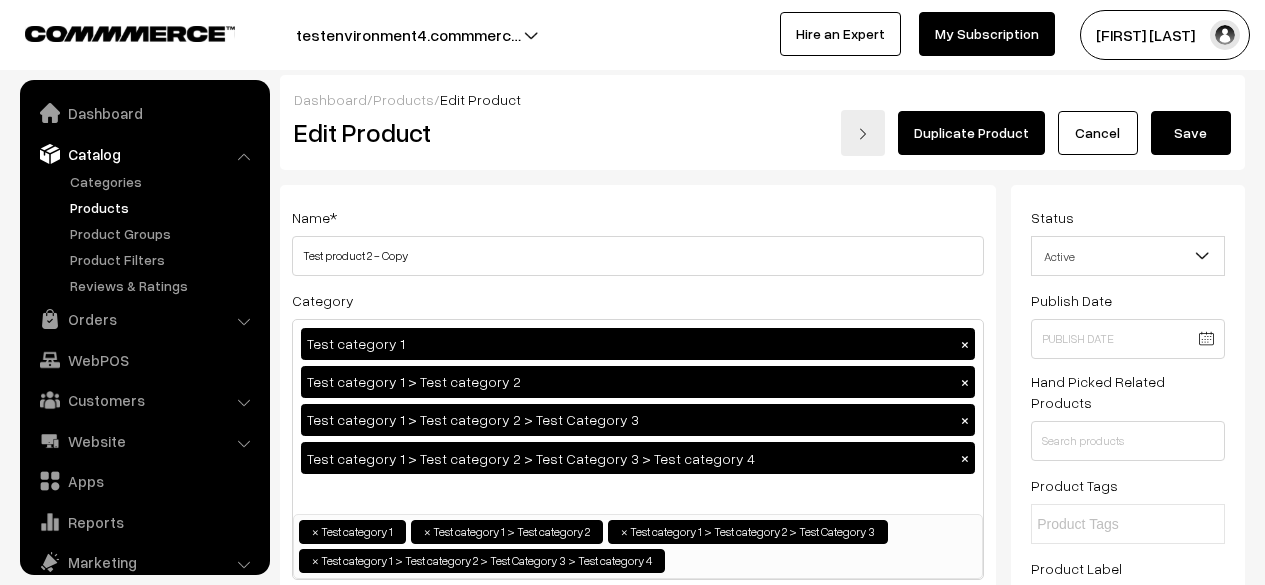 scroll, scrollTop: 114, scrollLeft: 0, axis: vertical 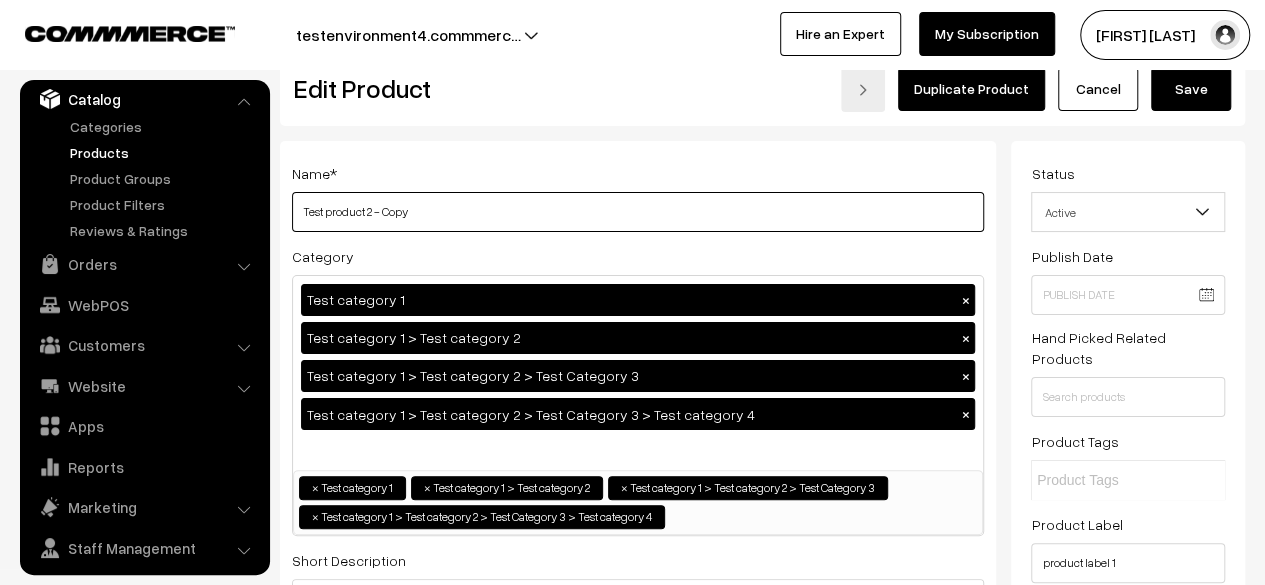 drag, startPoint x: 370, startPoint y: 219, endPoint x: 542, endPoint y: 221, distance: 172.01163 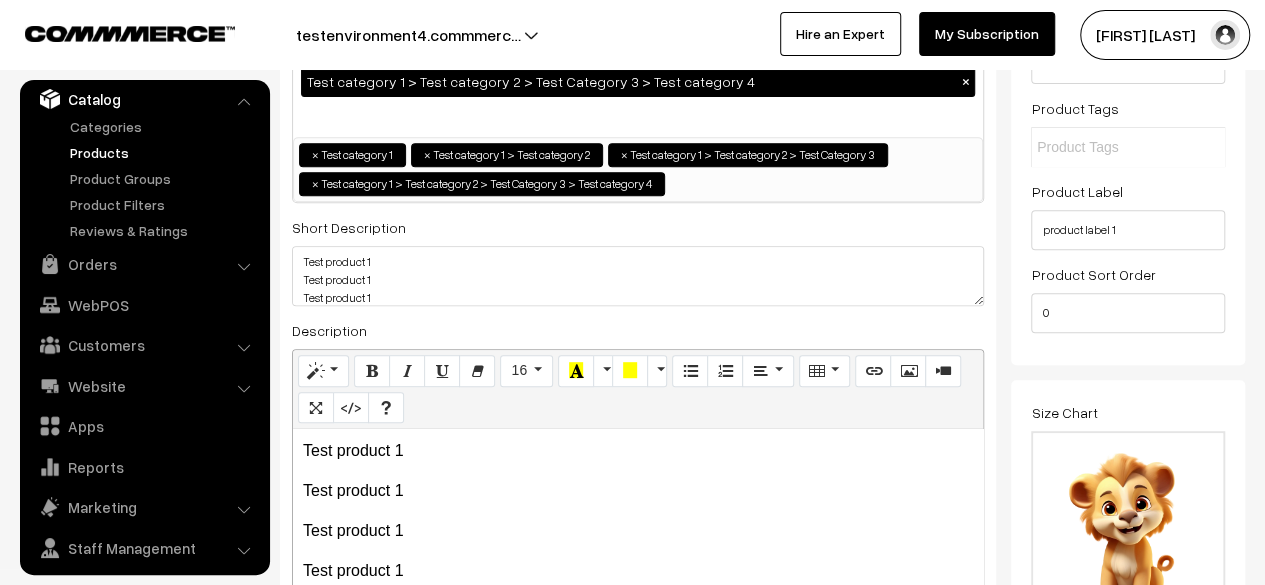 scroll, scrollTop: 442, scrollLeft: 0, axis: vertical 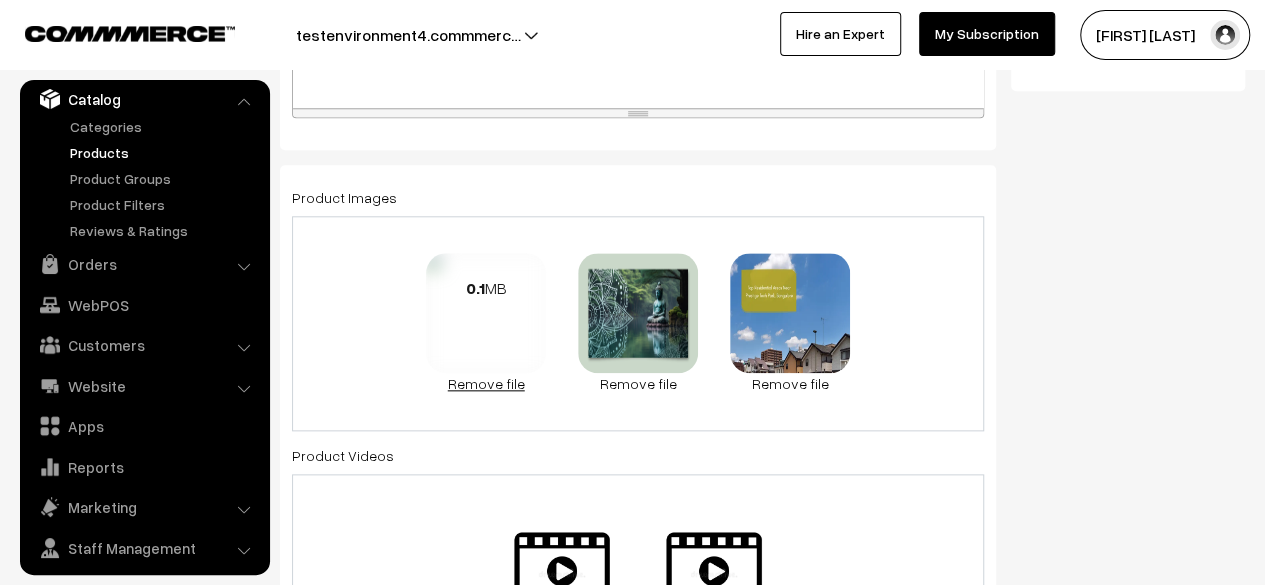 type on "Test product 3" 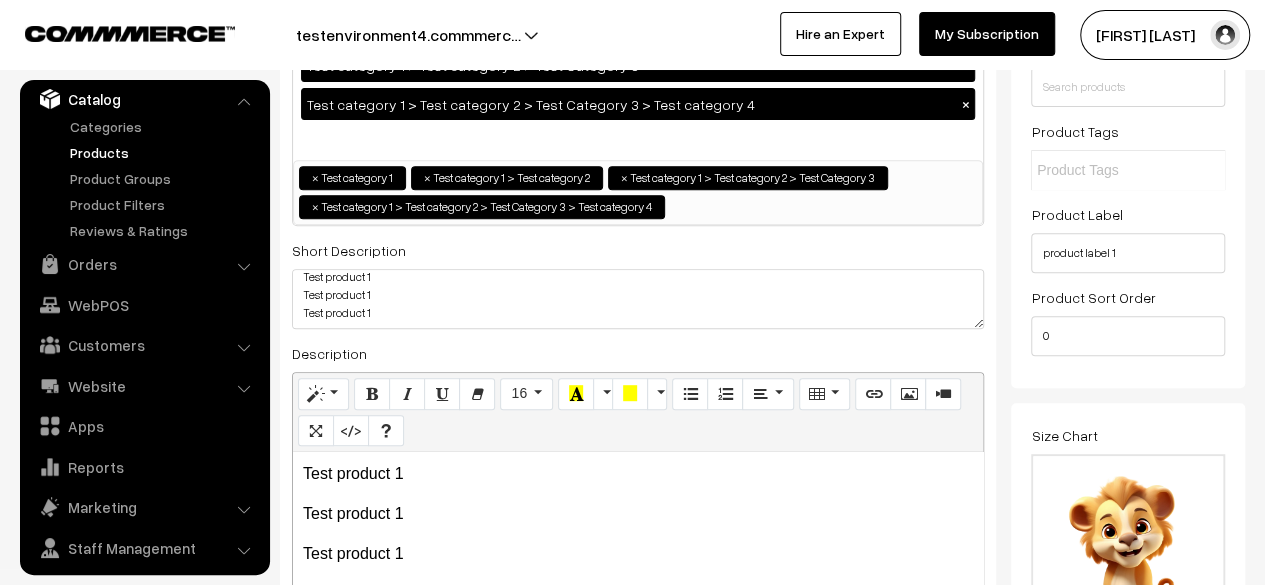 scroll, scrollTop: 0, scrollLeft: 0, axis: both 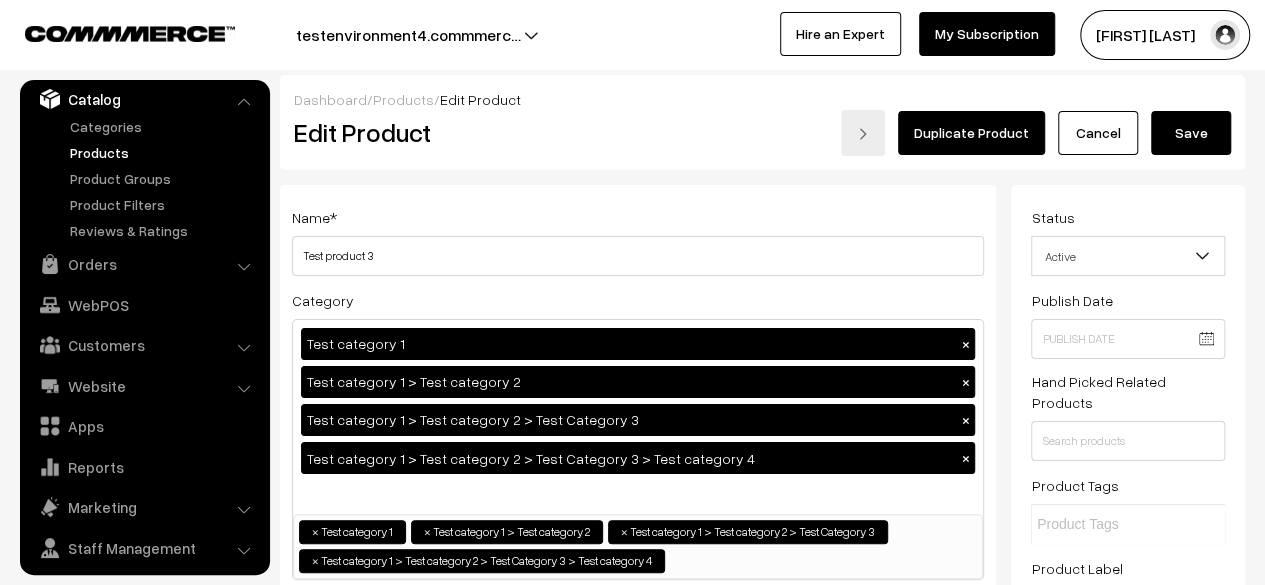 click on "Save" at bounding box center [1191, 133] 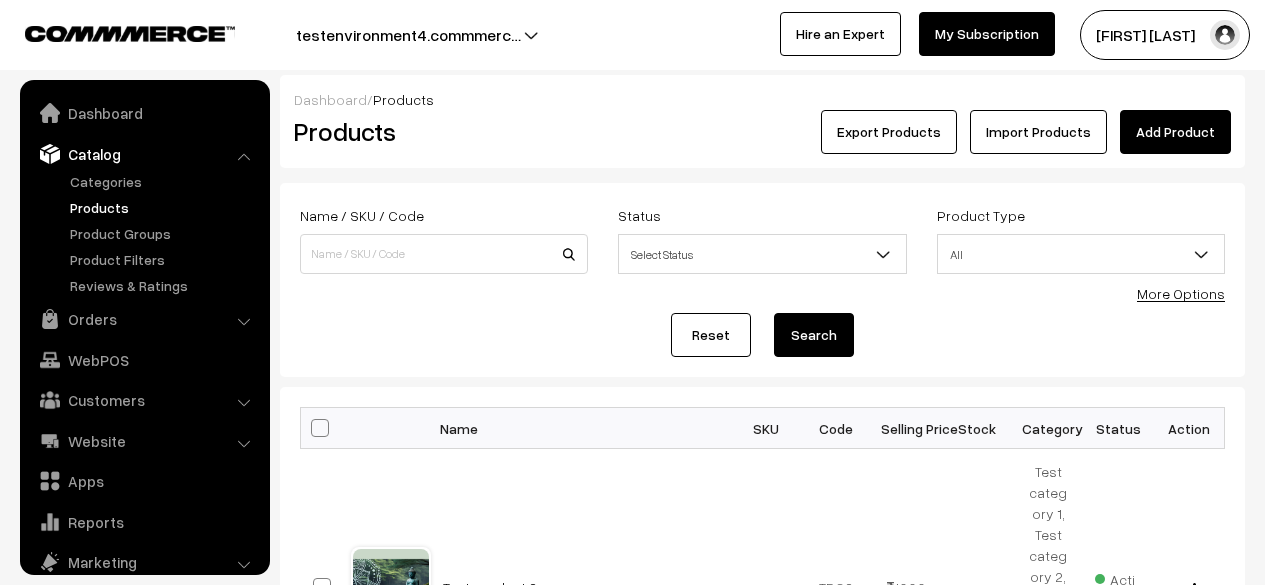 scroll, scrollTop: 0, scrollLeft: 0, axis: both 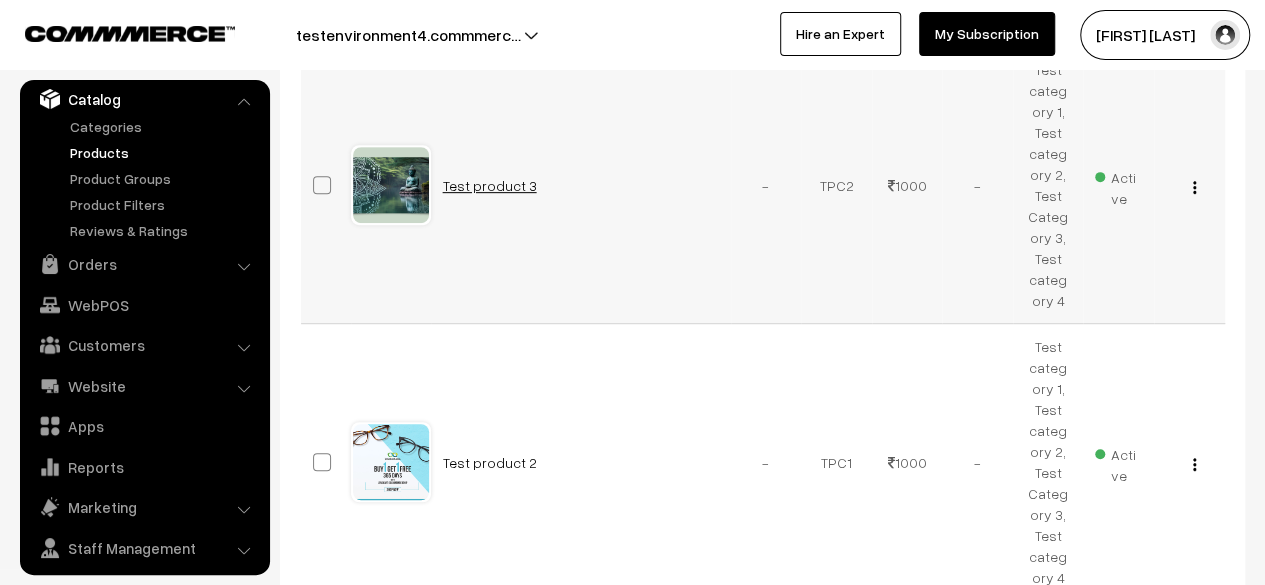 click on "Test product 3" at bounding box center [490, 185] 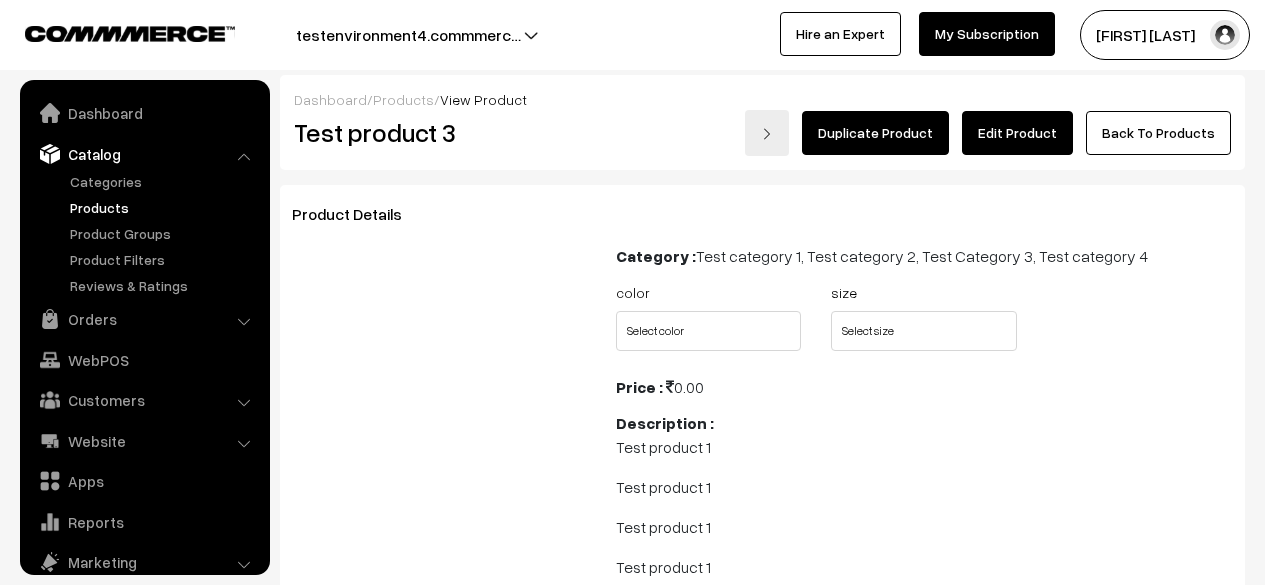 scroll, scrollTop: 0, scrollLeft: 0, axis: both 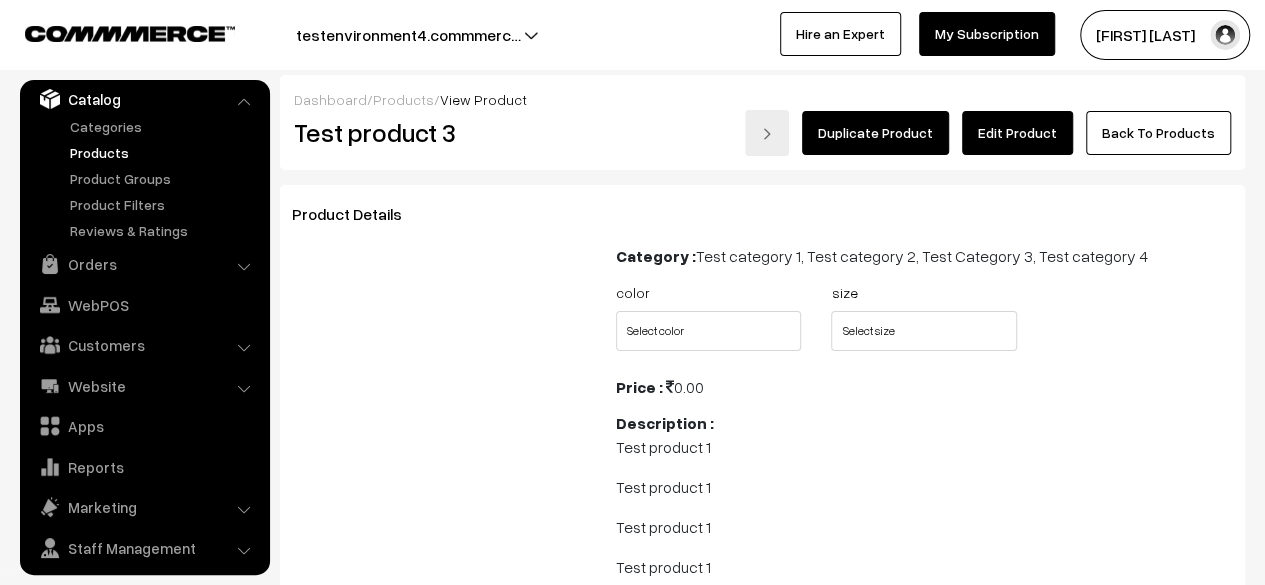 click on "Duplicate Product" at bounding box center (875, 133) 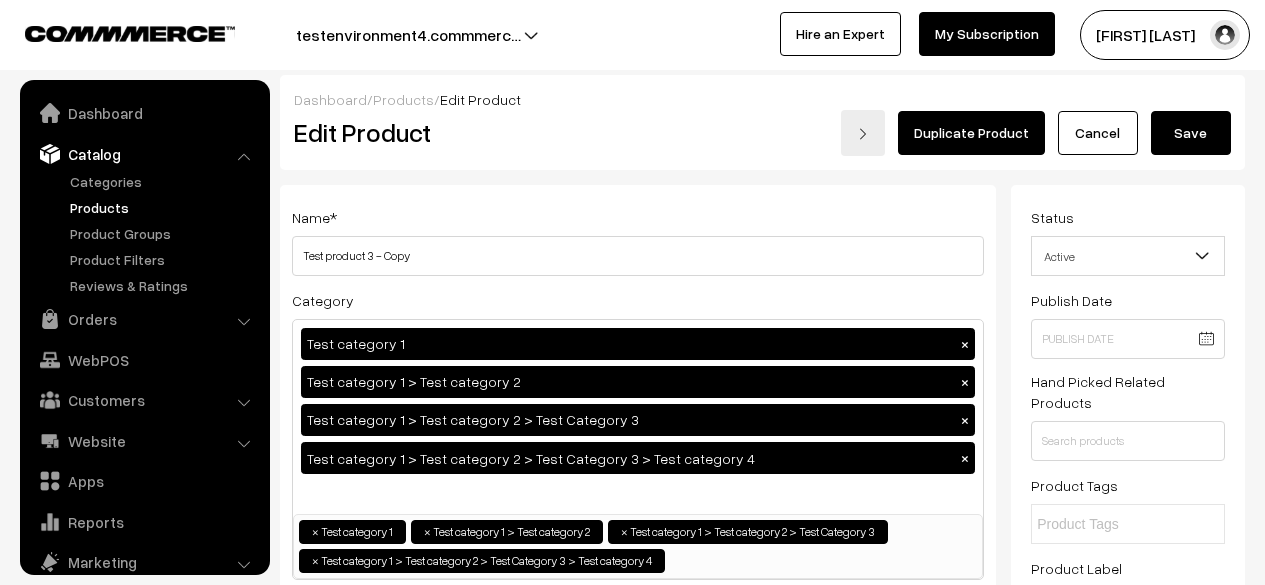 scroll, scrollTop: 0, scrollLeft: 0, axis: both 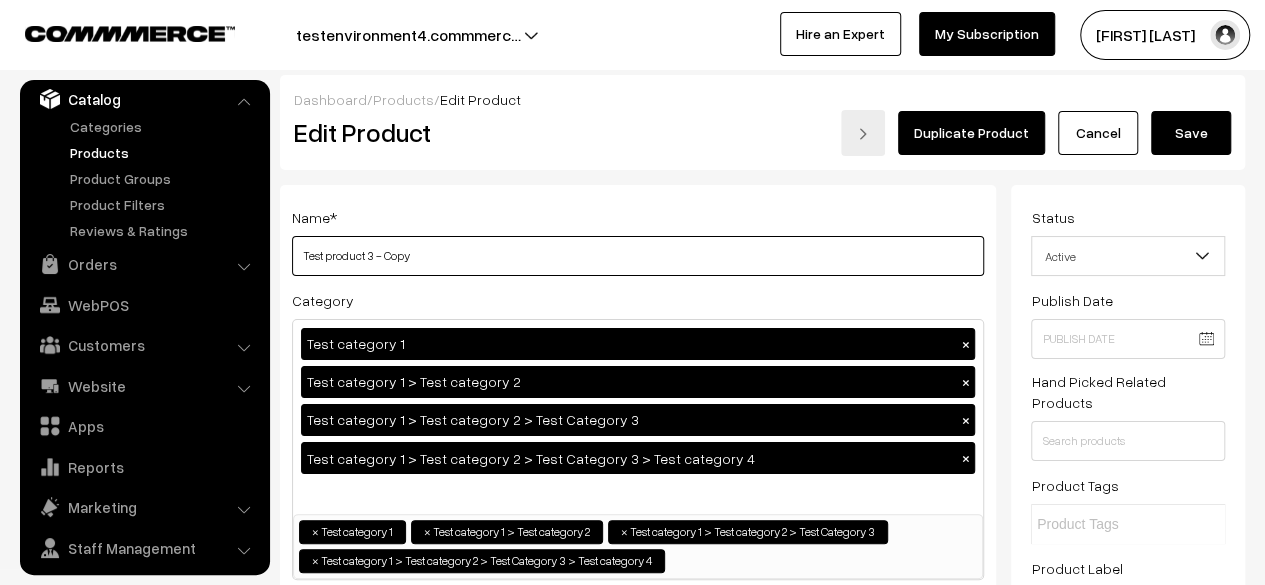 drag, startPoint x: 0, startPoint y: 0, endPoint x: 668, endPoint y: 247, distance: 712.20294 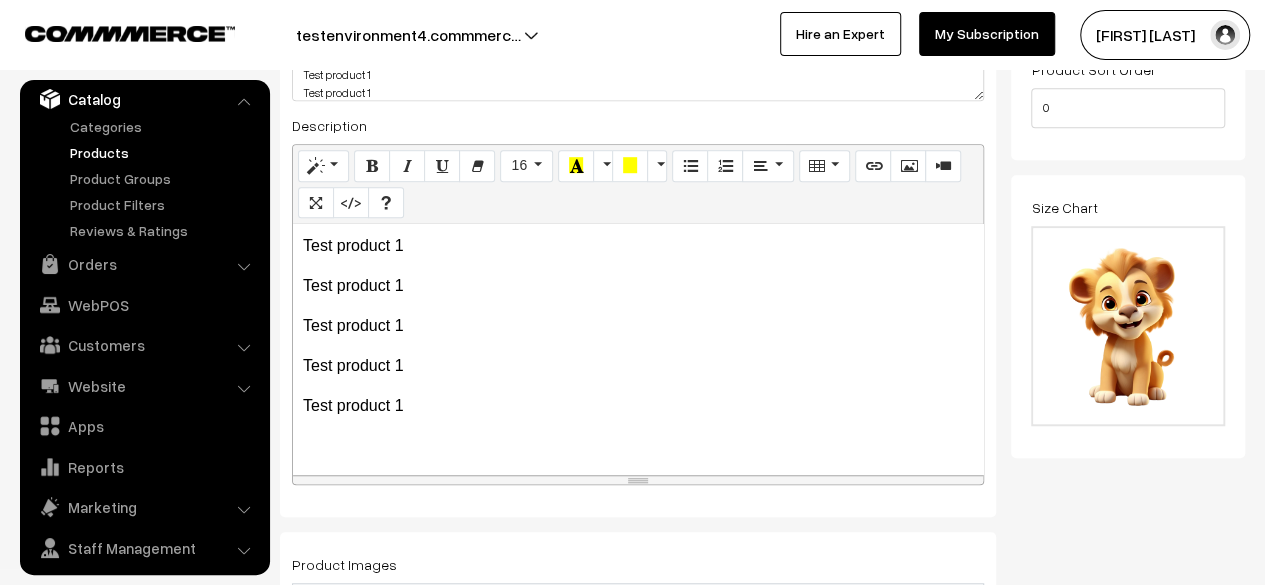 scroll, scrollTop: 606, scrollLeft: 0, axis: vertical 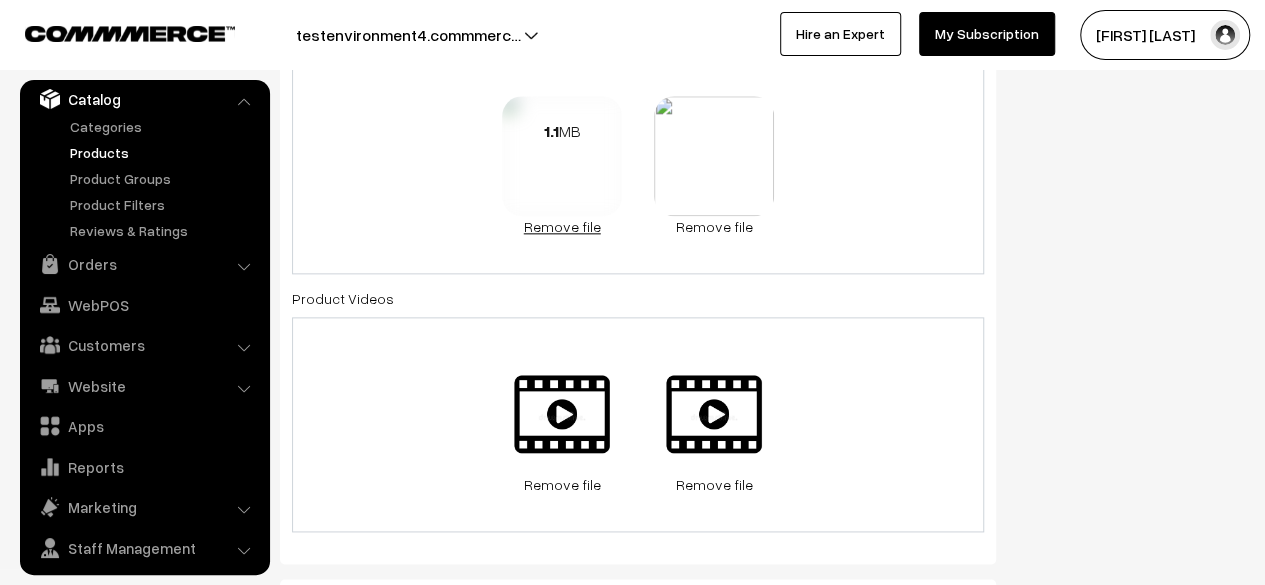 type on "Test product 4" 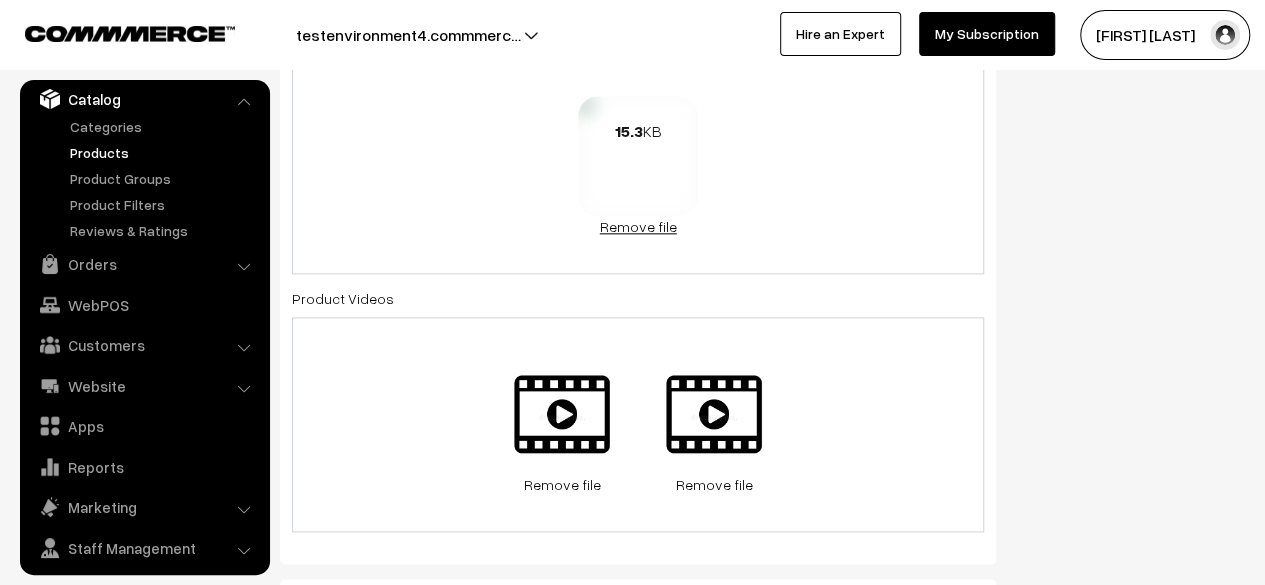 click on "Remove file" at bounding box center [638, 226] 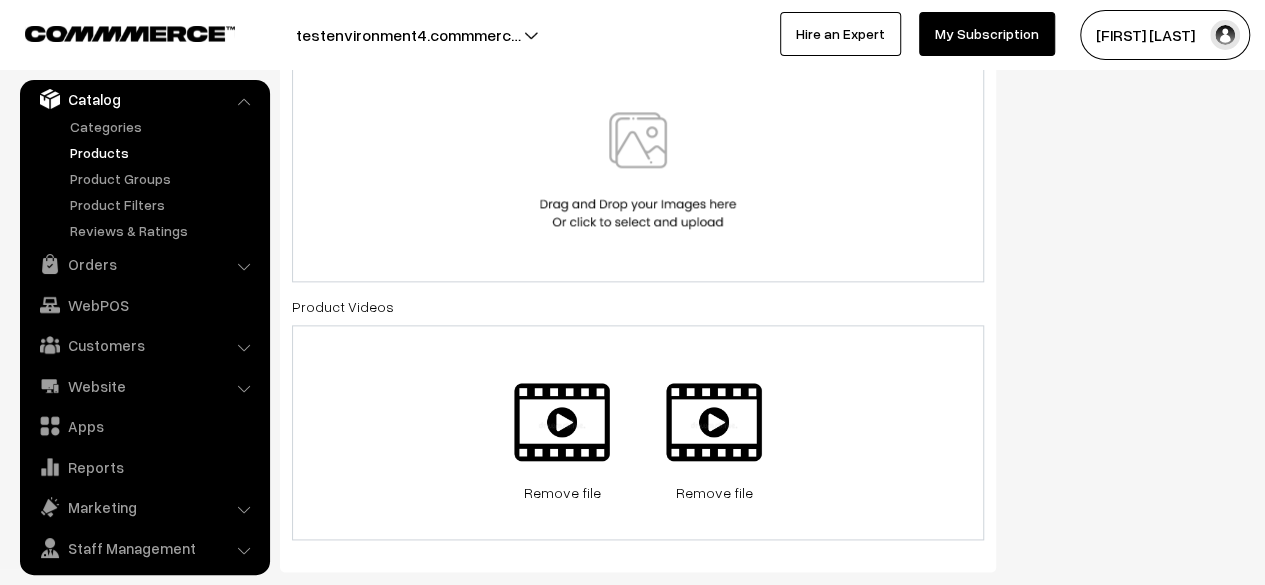 click at bounding box center [638, 170] 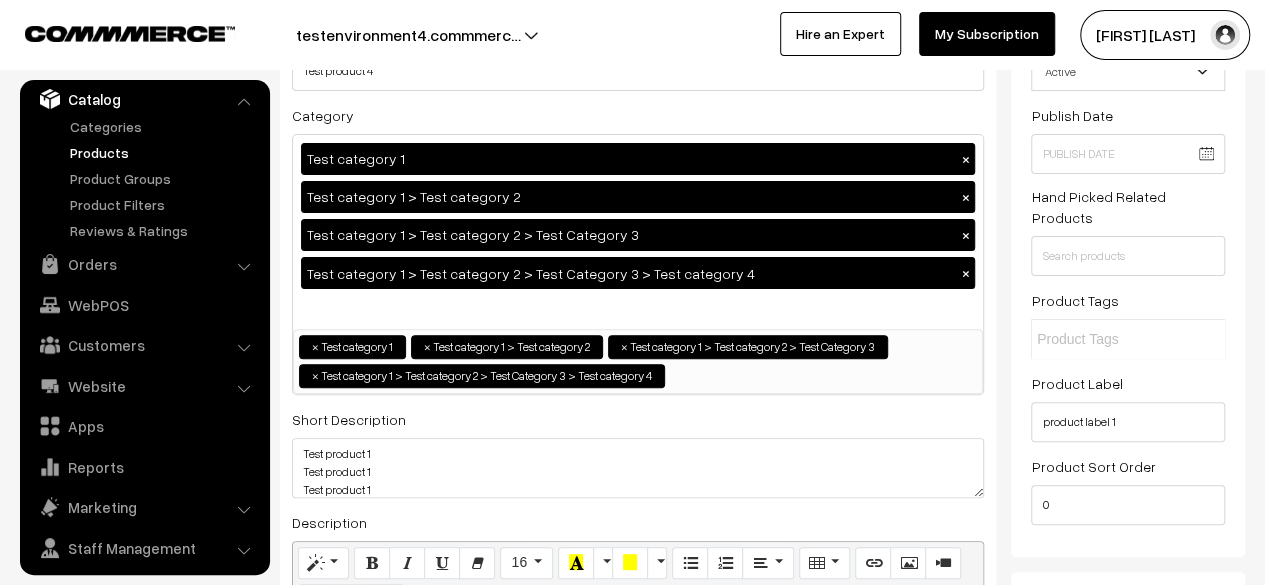 scroll, scrollTop: 0, scrollLeft: 0, axis: both 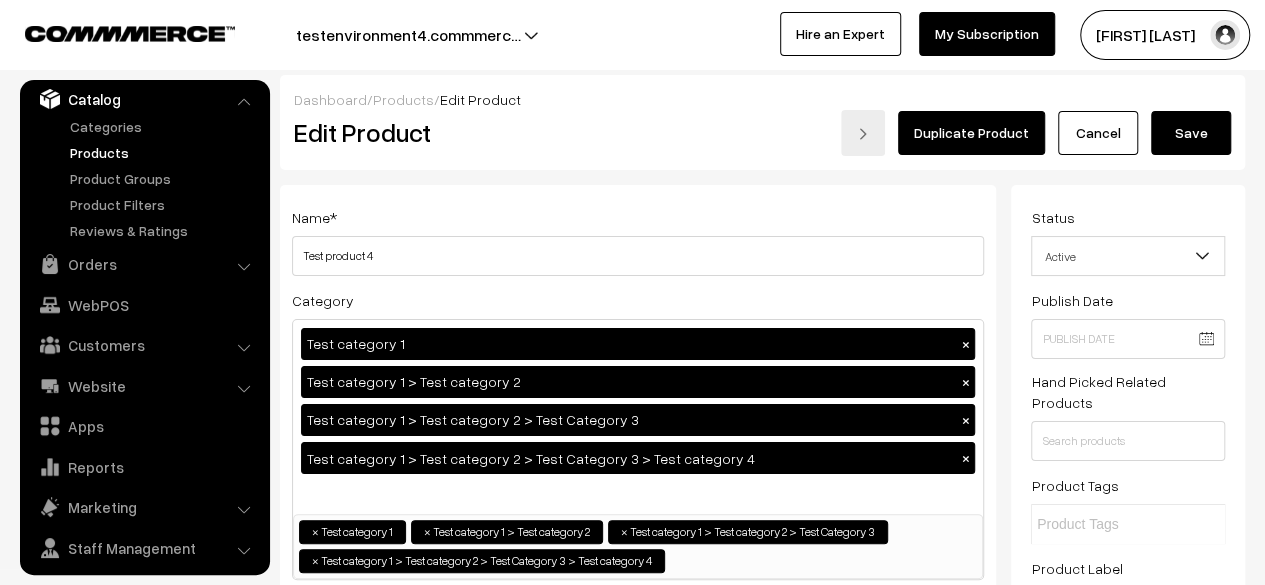click on "Save" at bounding box center (1191, 133) 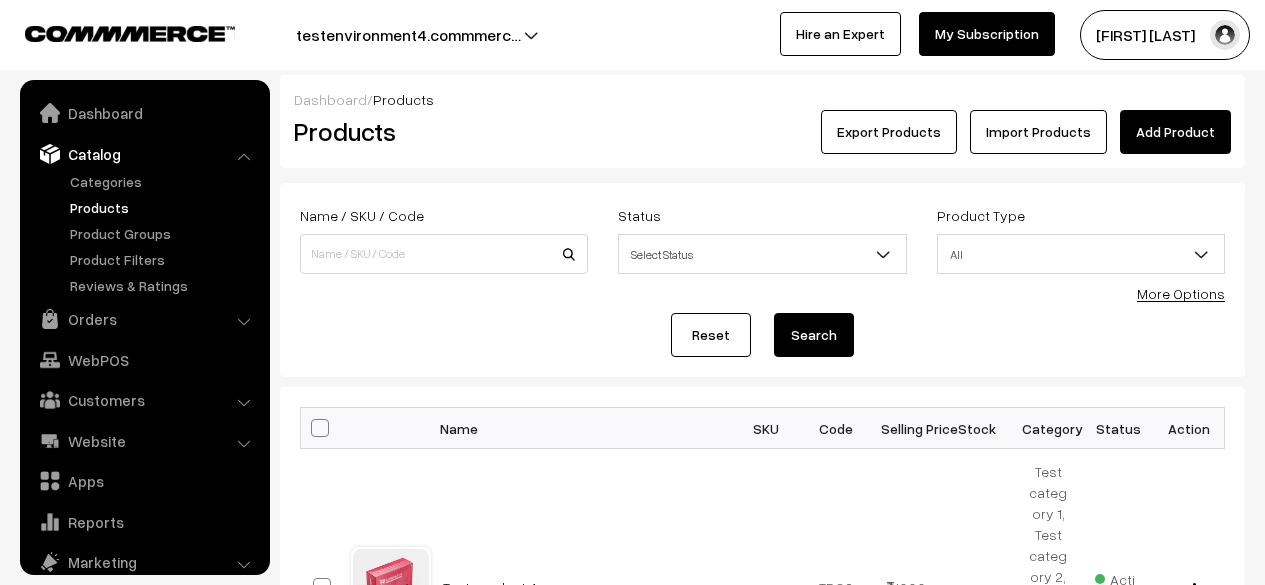 scroll, scrollTop: 0, scrollLeft: 0, axis: both 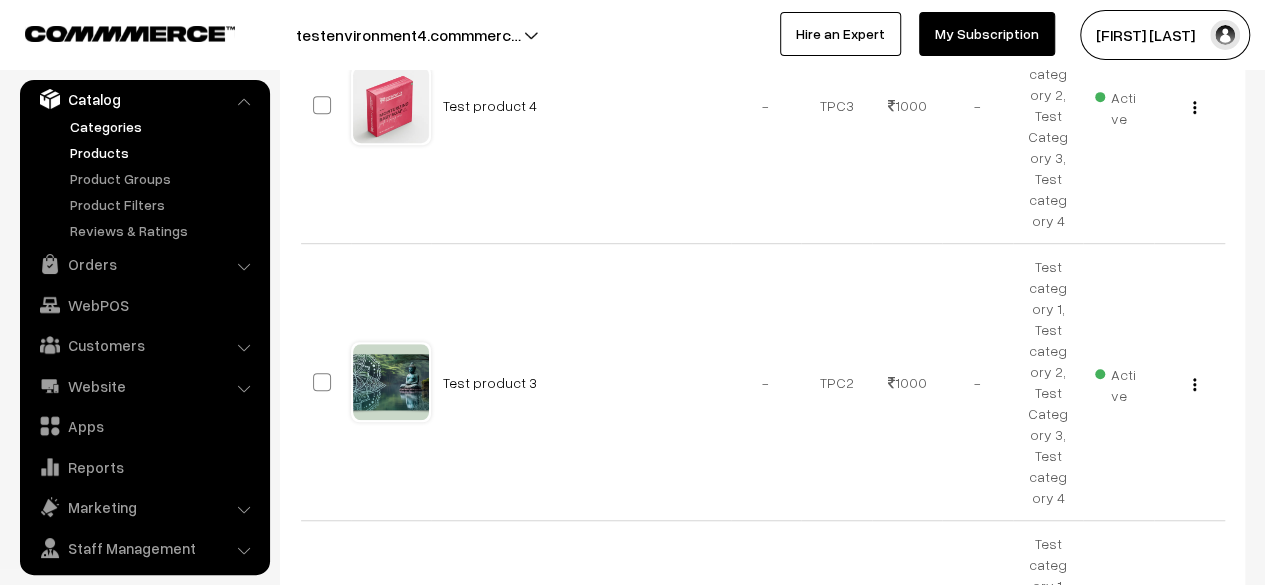 click on "Categories" at bounding box center (164, 126) 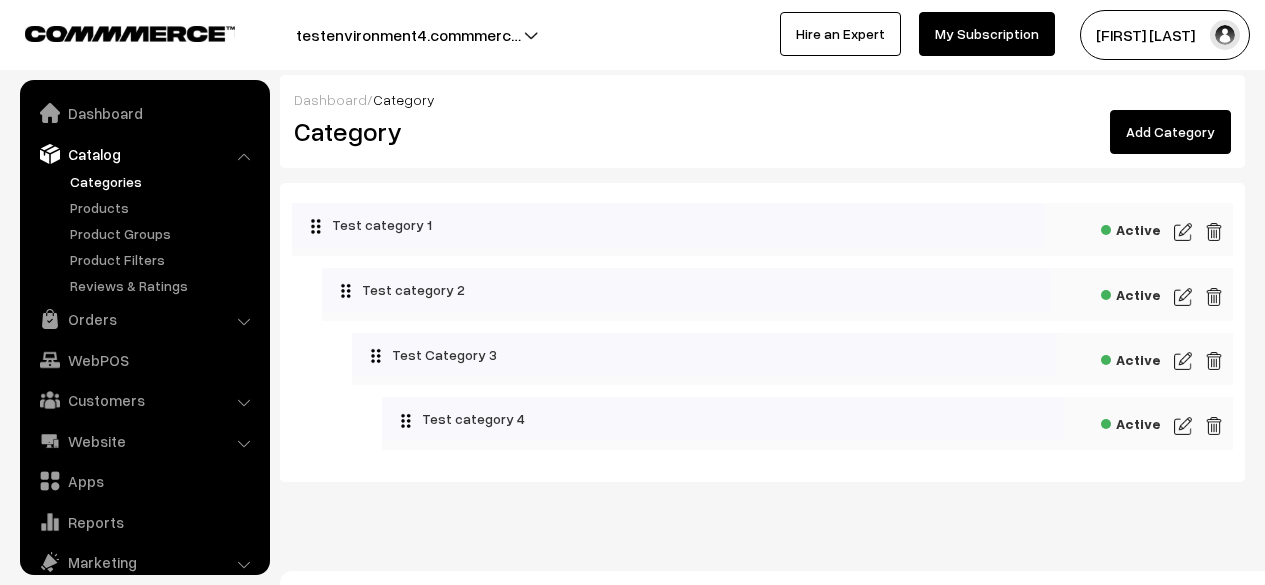 scroll, scrollTop: 0, scrollLeft: 0, axis: both 